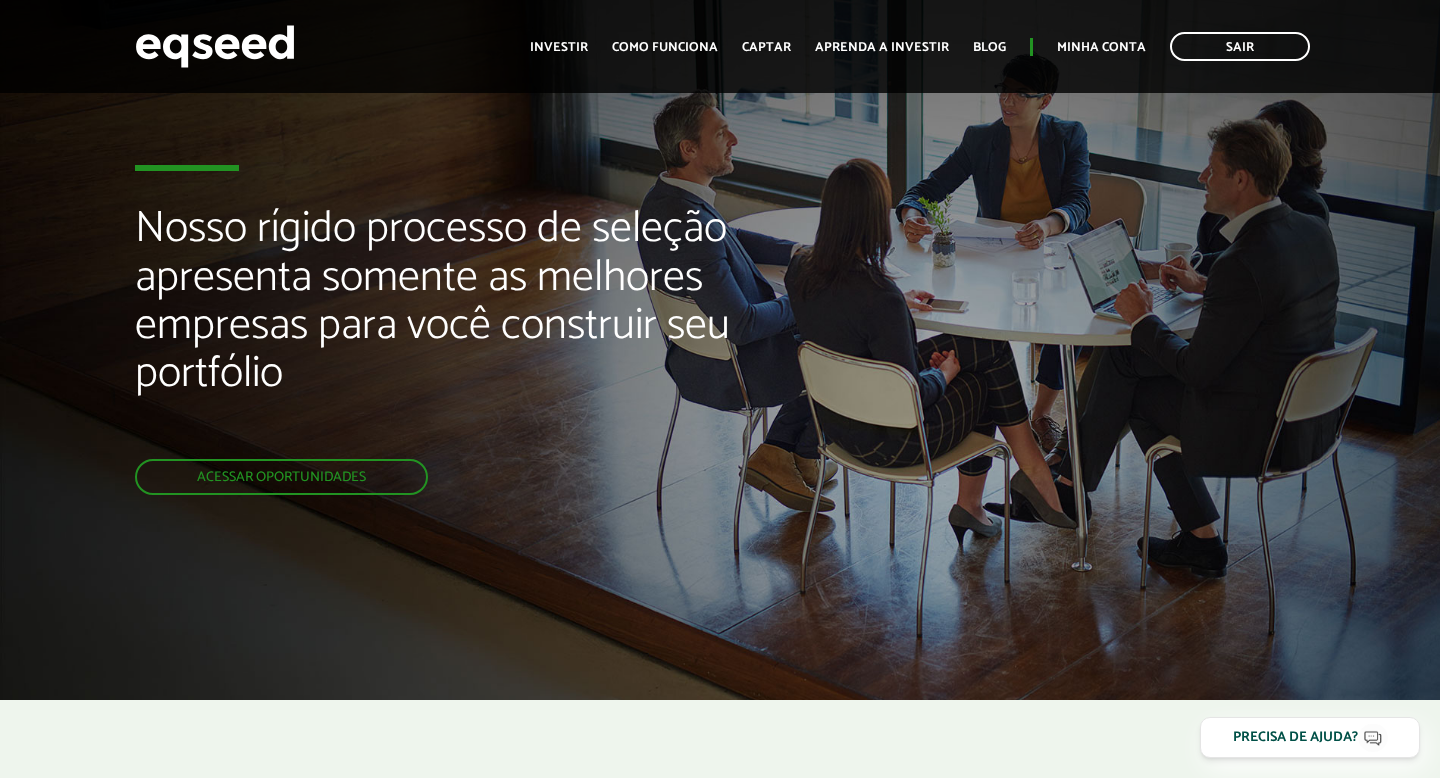 scroll, scrollTop: 2357, scrollLeft: 0, axis: vertical 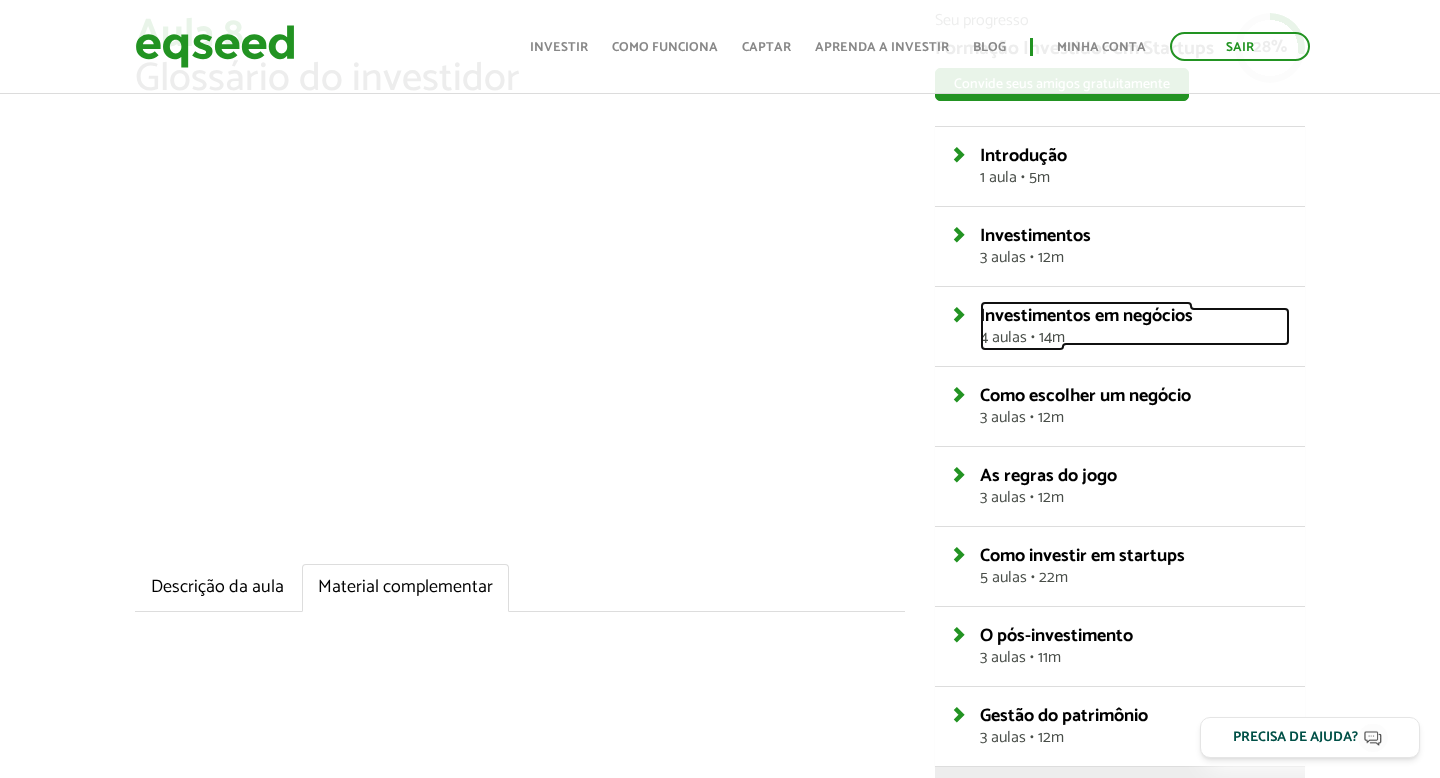 click on "Investimentos em negócios" at bounding box center [1086, 316] 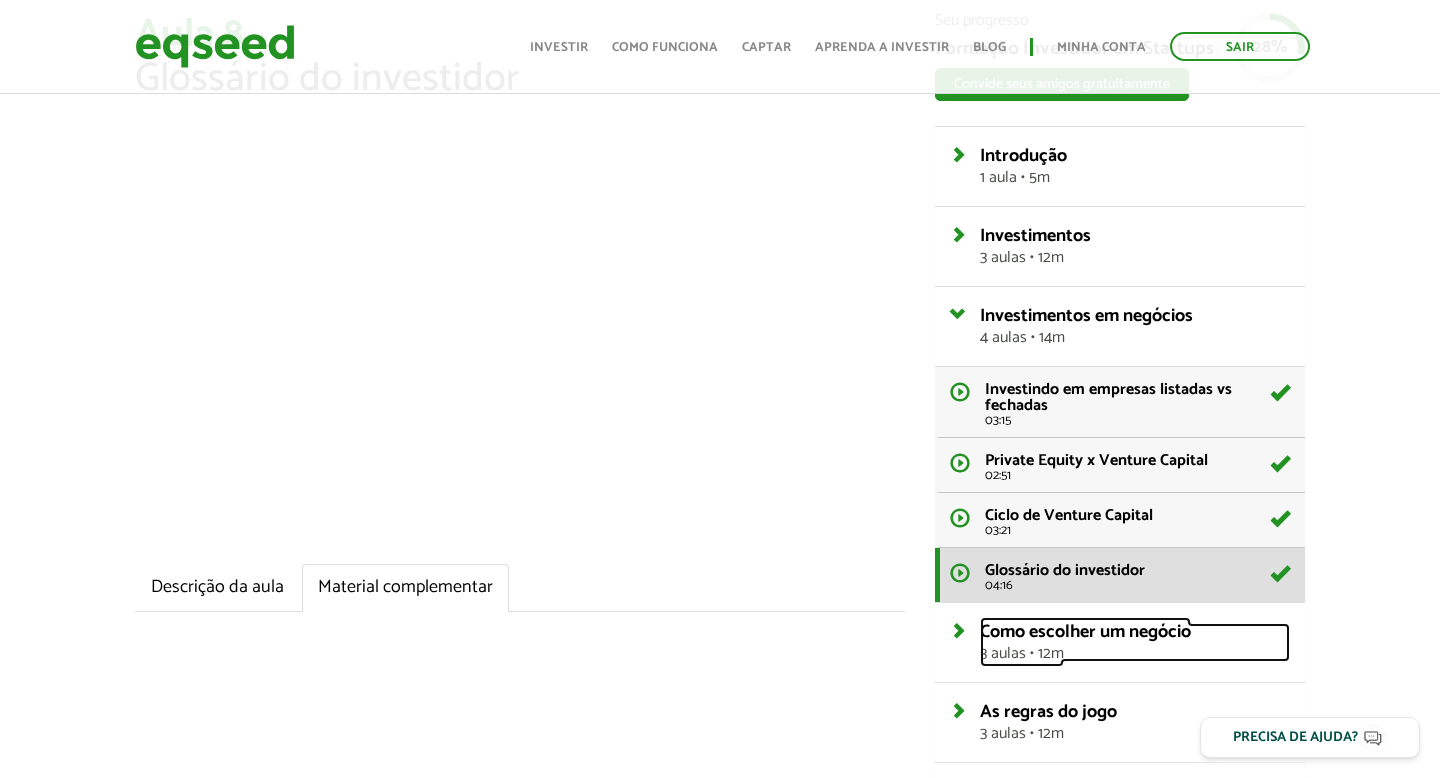 click on "Como escolher um negócio" at bounding box center [1085, 632] 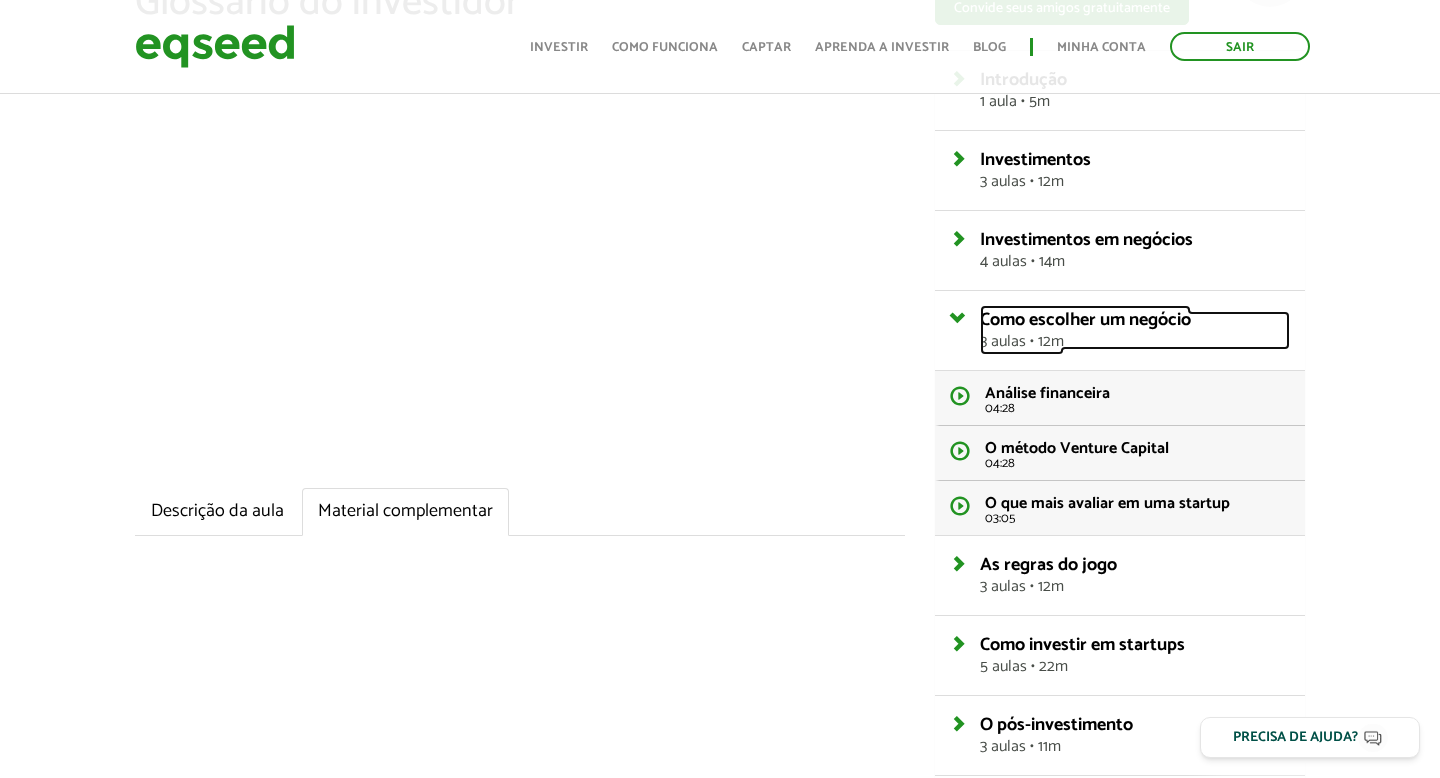 scroll, scrollTop: 213, scrollLeft: 0, axis: vertical 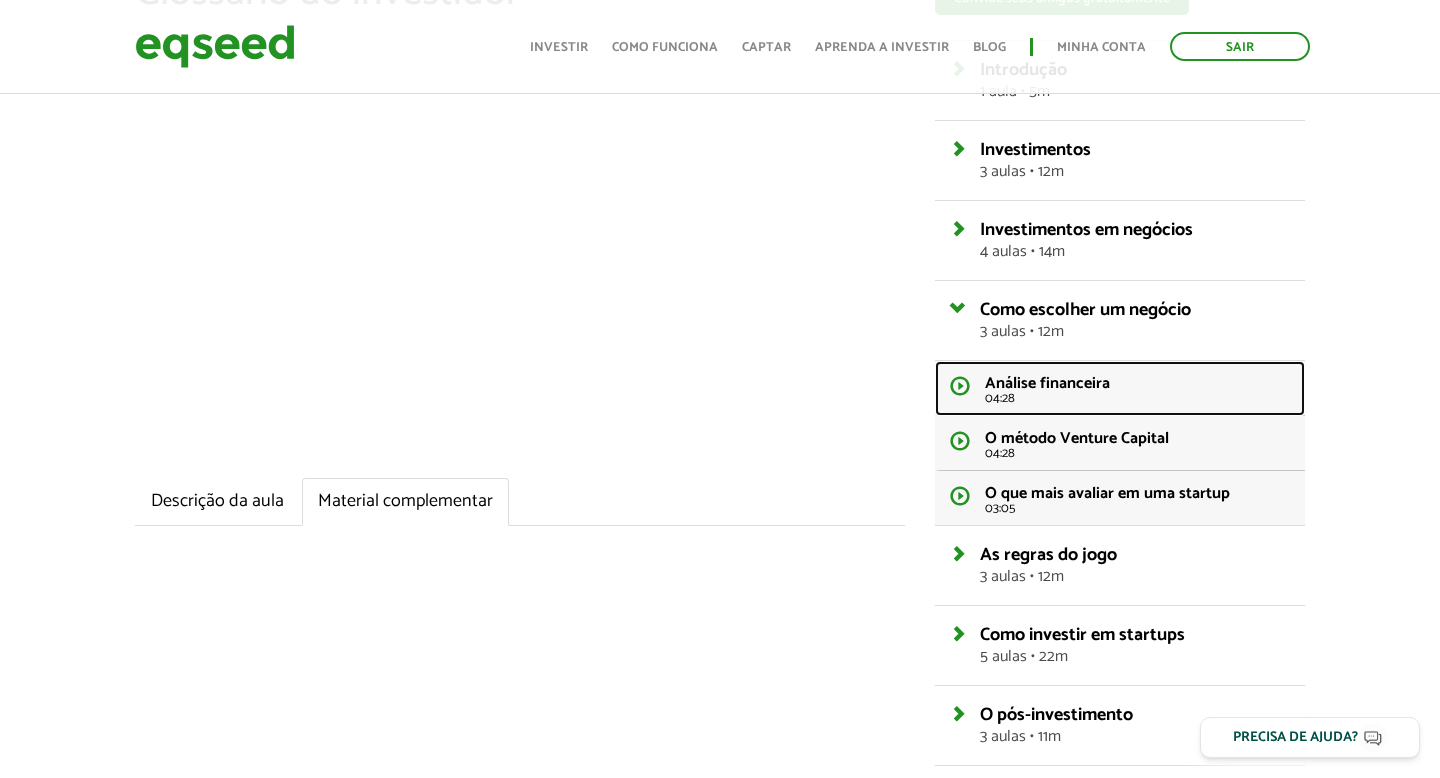 click on "Análise financeira" at bounding box center [1047, 383] 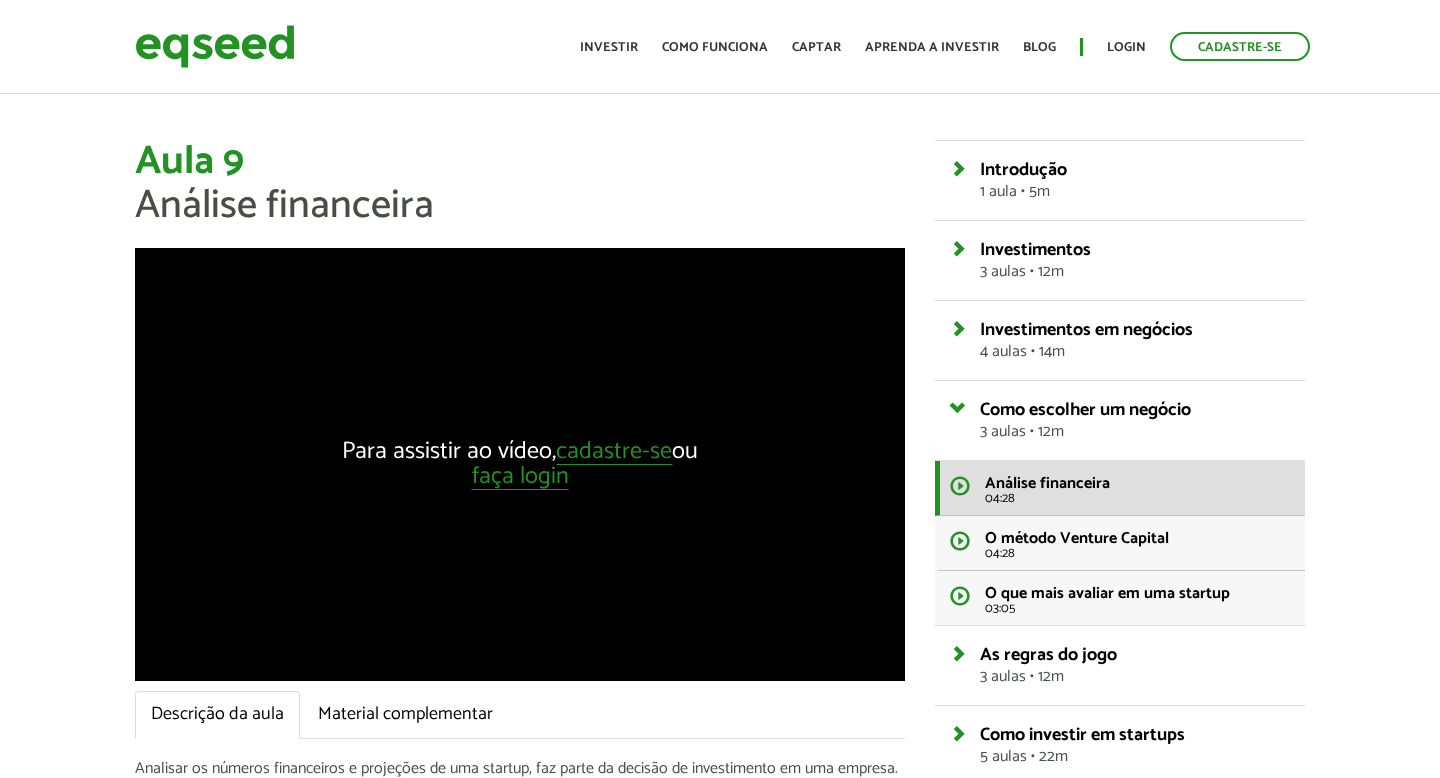 scroll, scrollTop: 0, scrollLeft: 0, axis: both 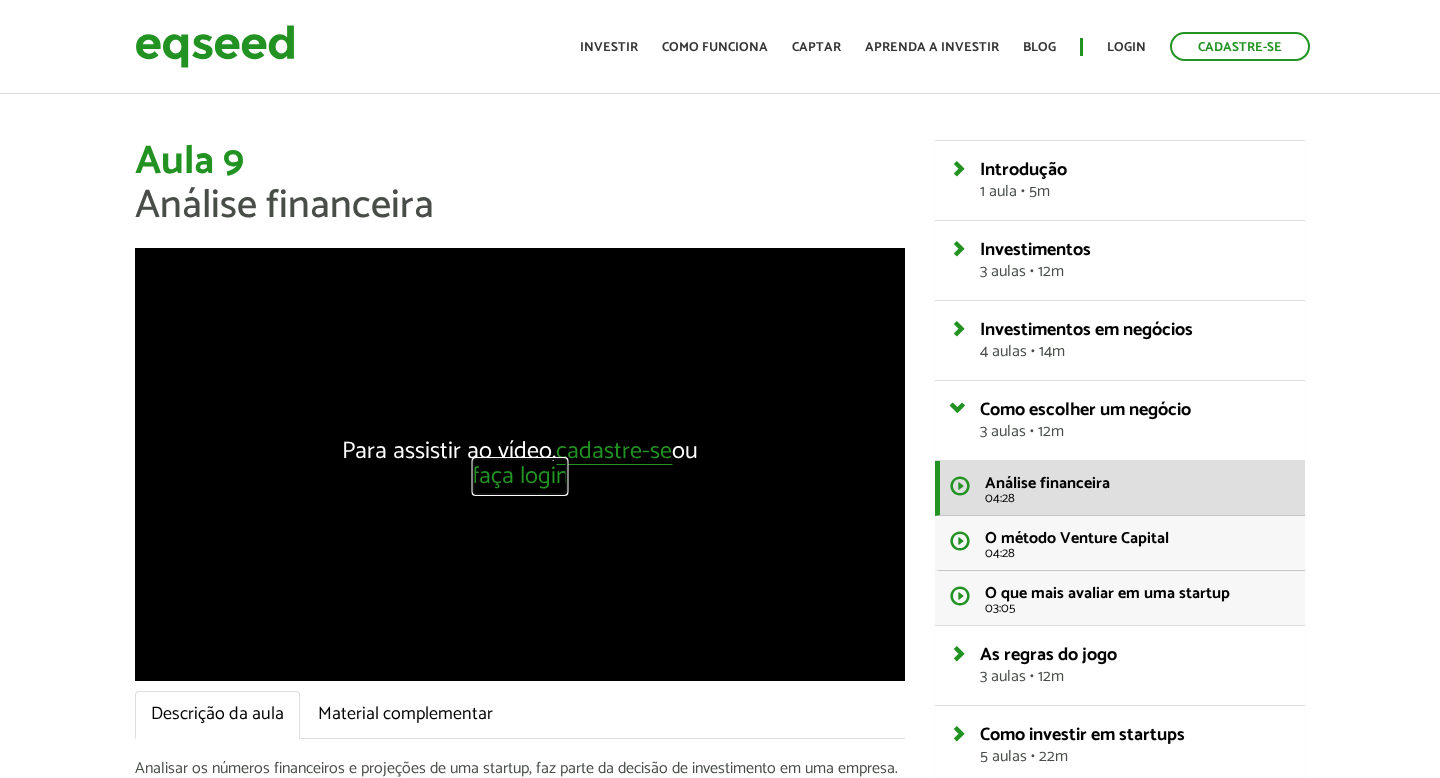 click on "faça login" at bounding box center [520, 477] 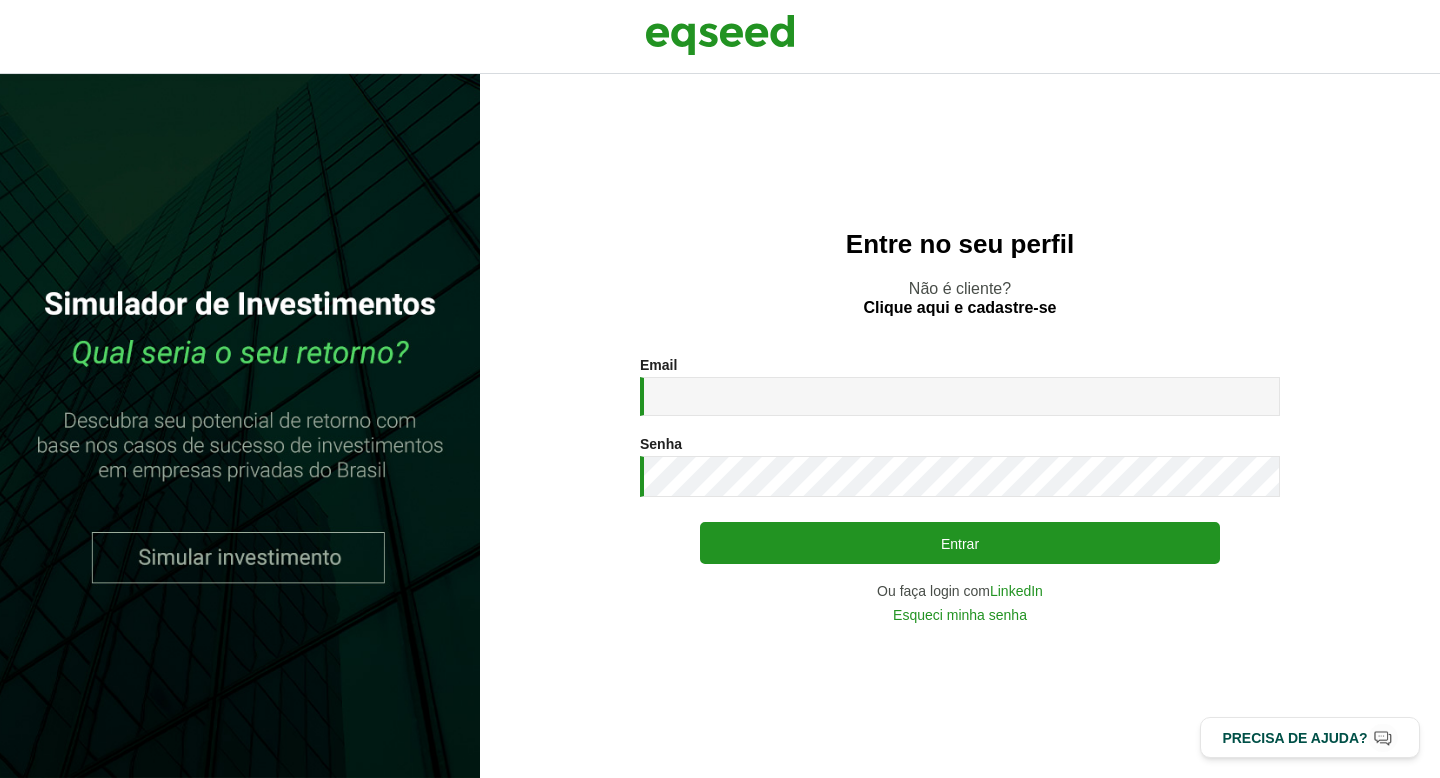scroll, scrollTop: 0, scrollLeft: 0, axis: both 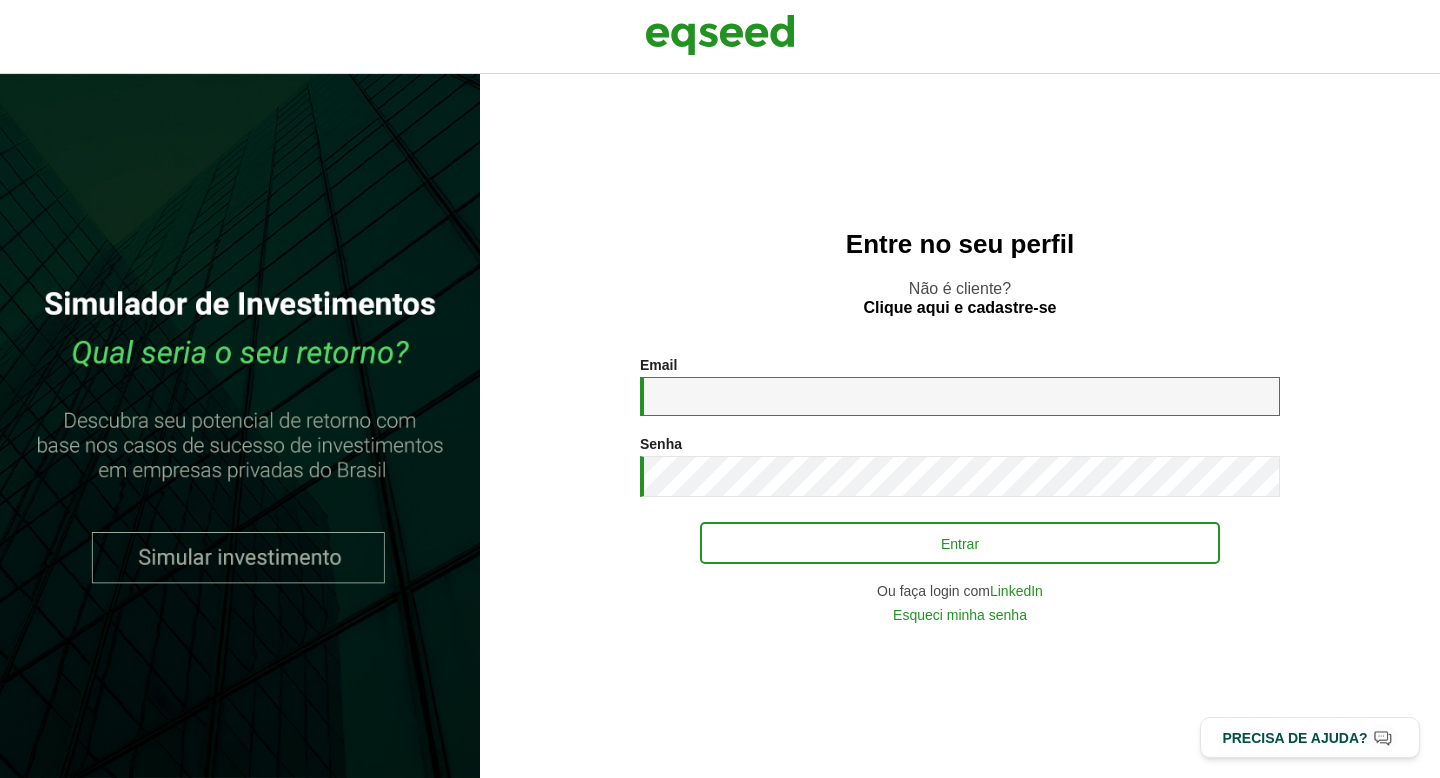 type on "**********" 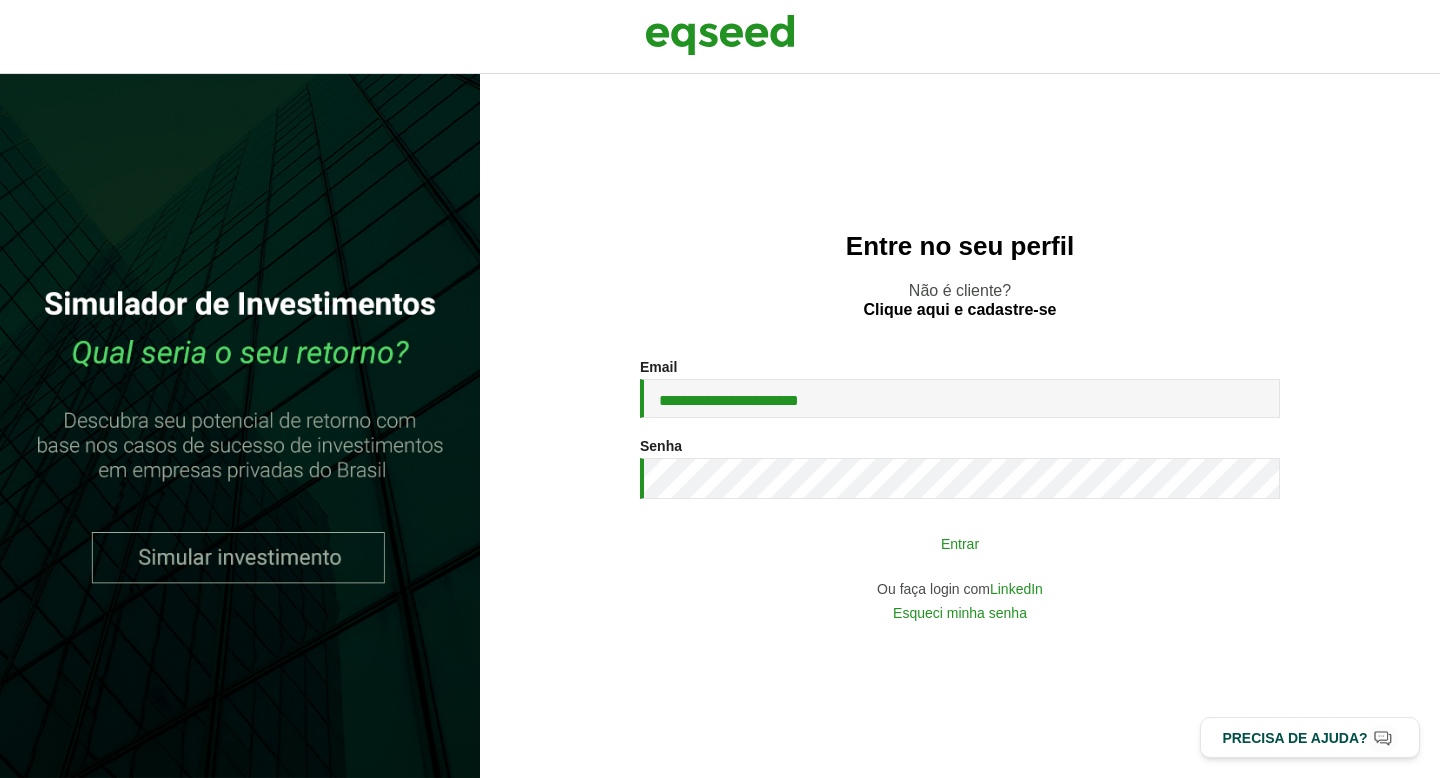 click on "Entrar" at bounding box center (960, 543) 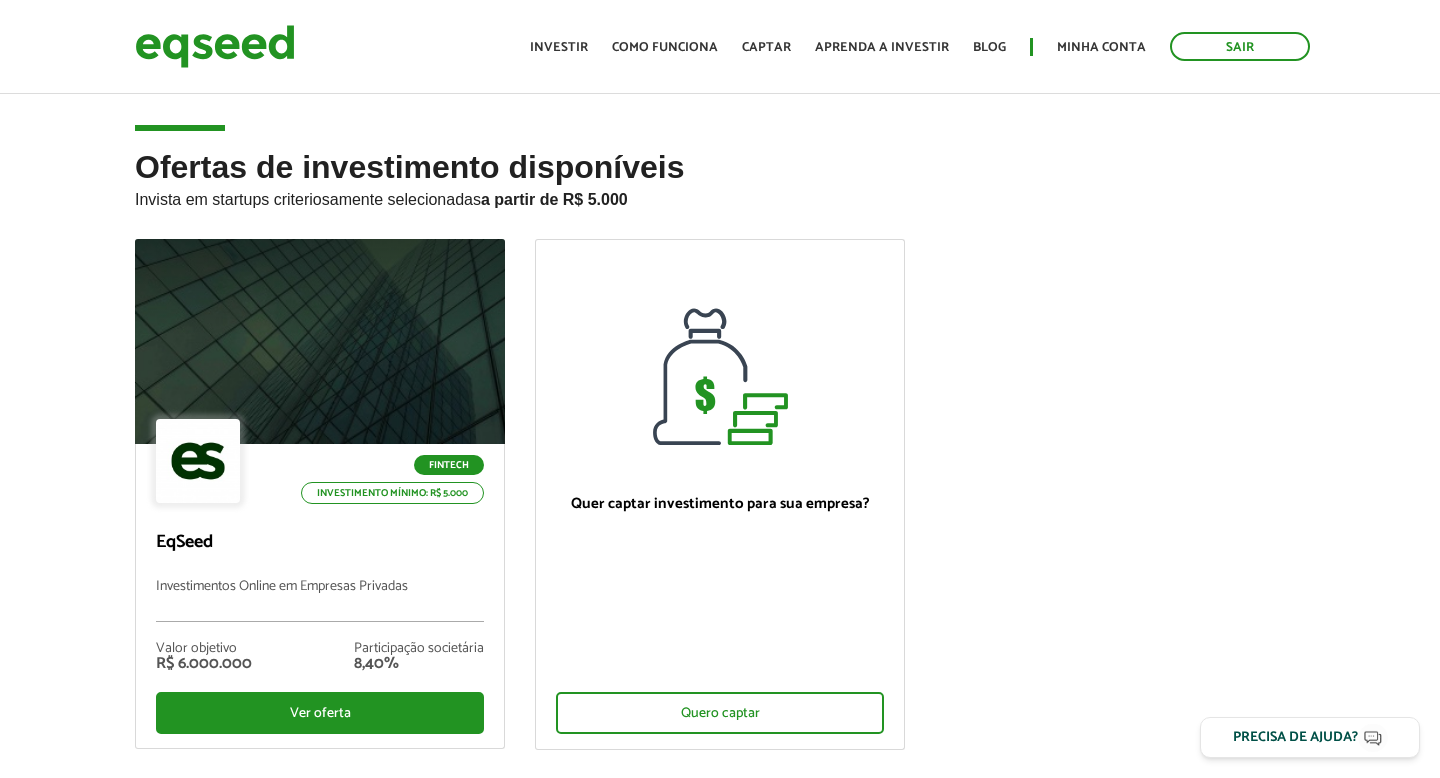 scroll, scrollTop: 0, scrollLeft: 0, axis: both 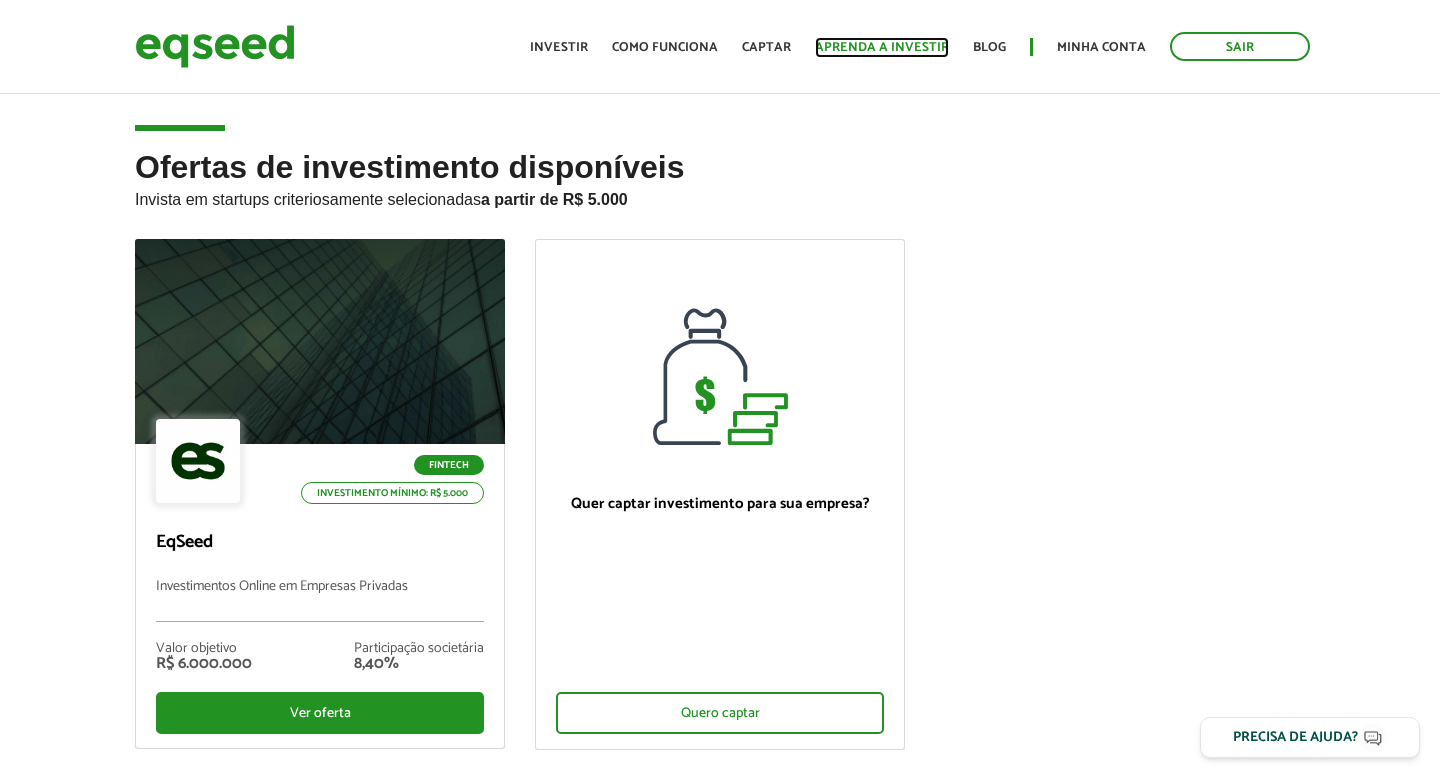 click on "Aprenda a investir" at bounding box center [882, 47] 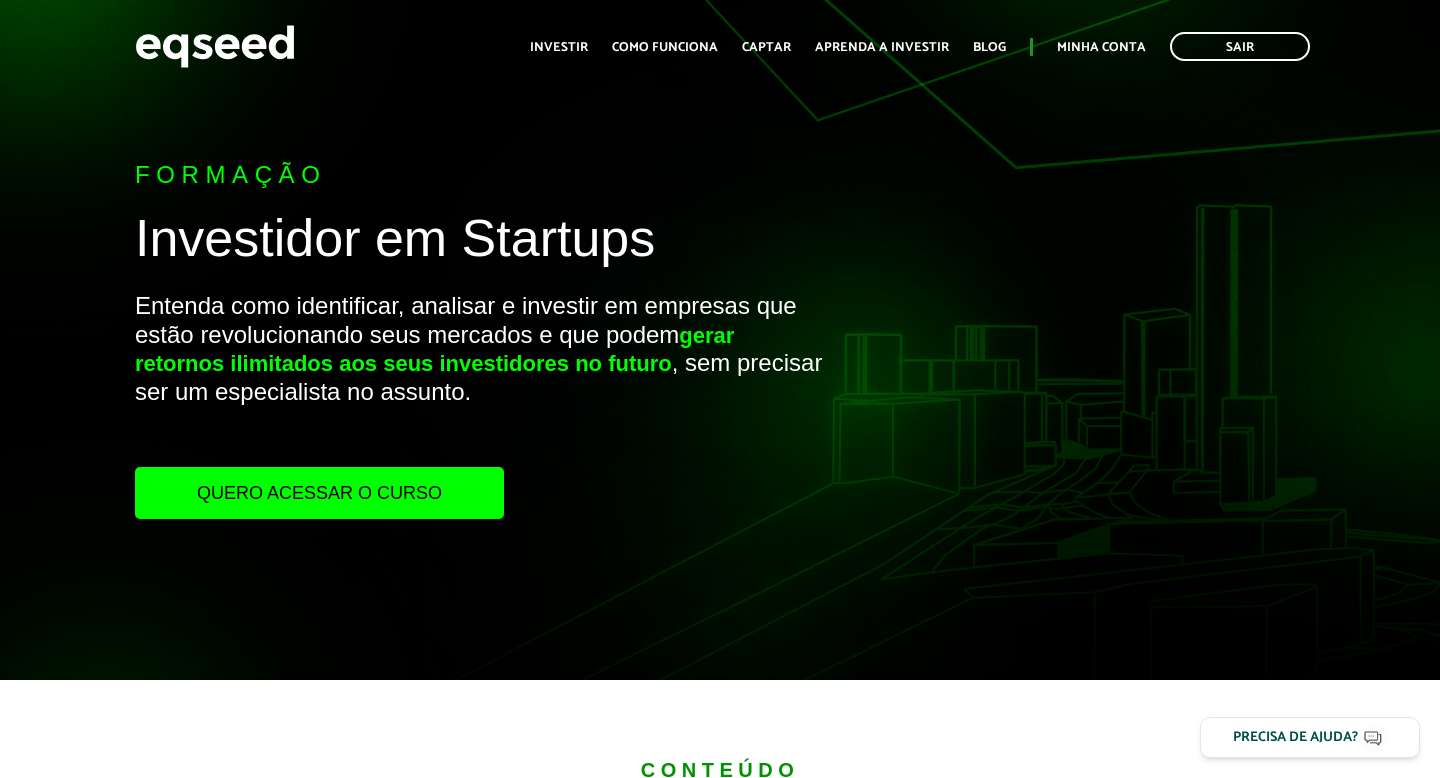 scroll, scrollTop: 0, scrollLeft: 0, axis: both 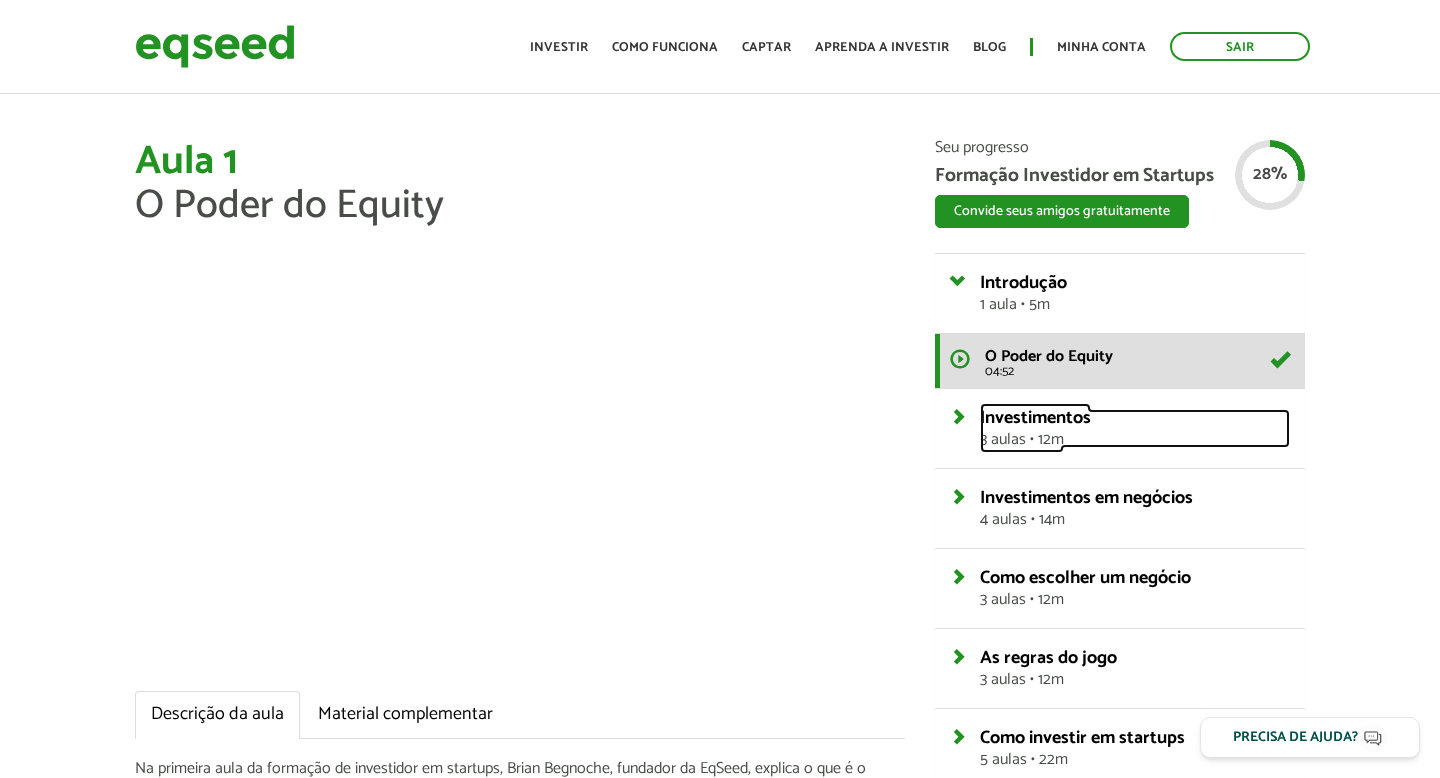 click on "Investimentos" at bounding box center [1035, 418] 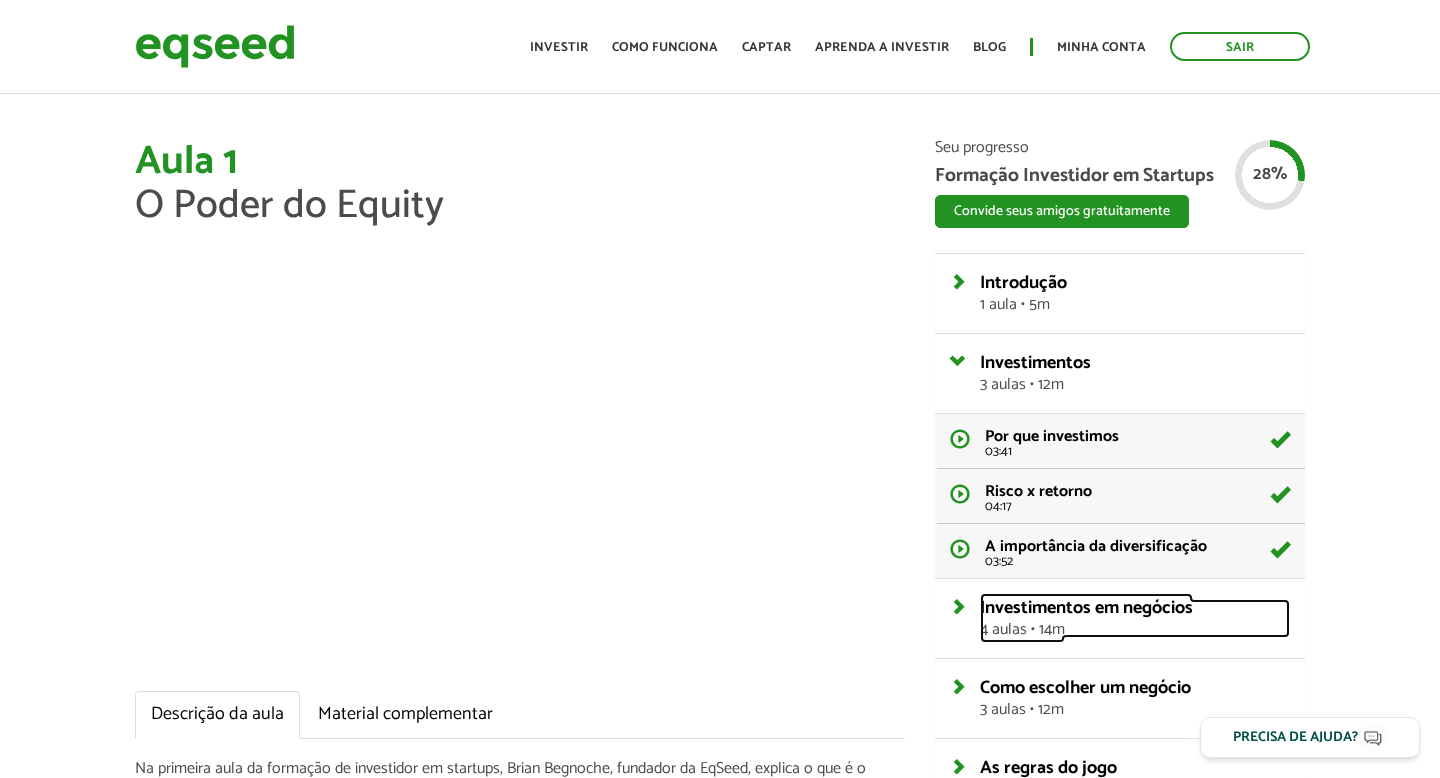 click on "4 aulas • 14m" at bounding box center (1135, 630) 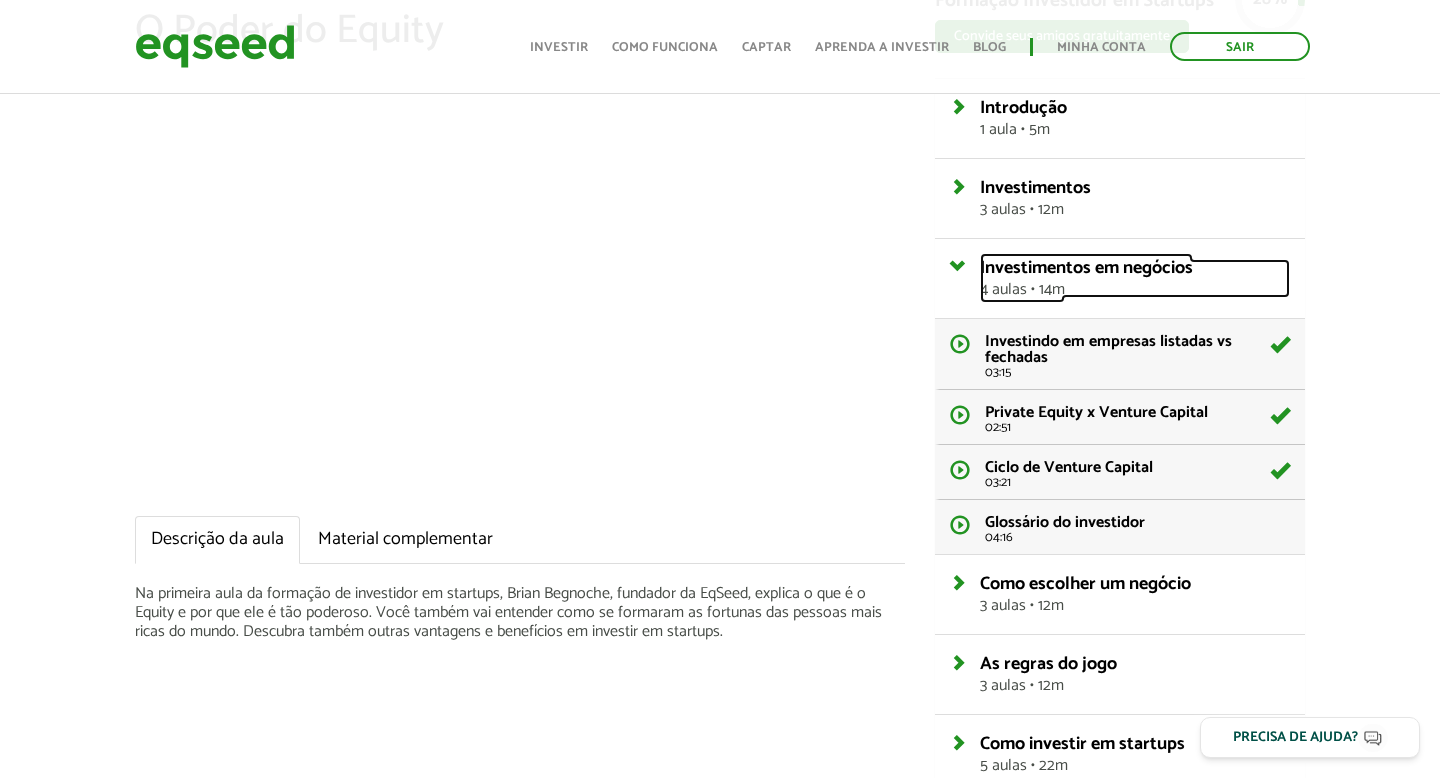 scroll, scrollTop: 320, scrollLeft: 0, axis: vertical 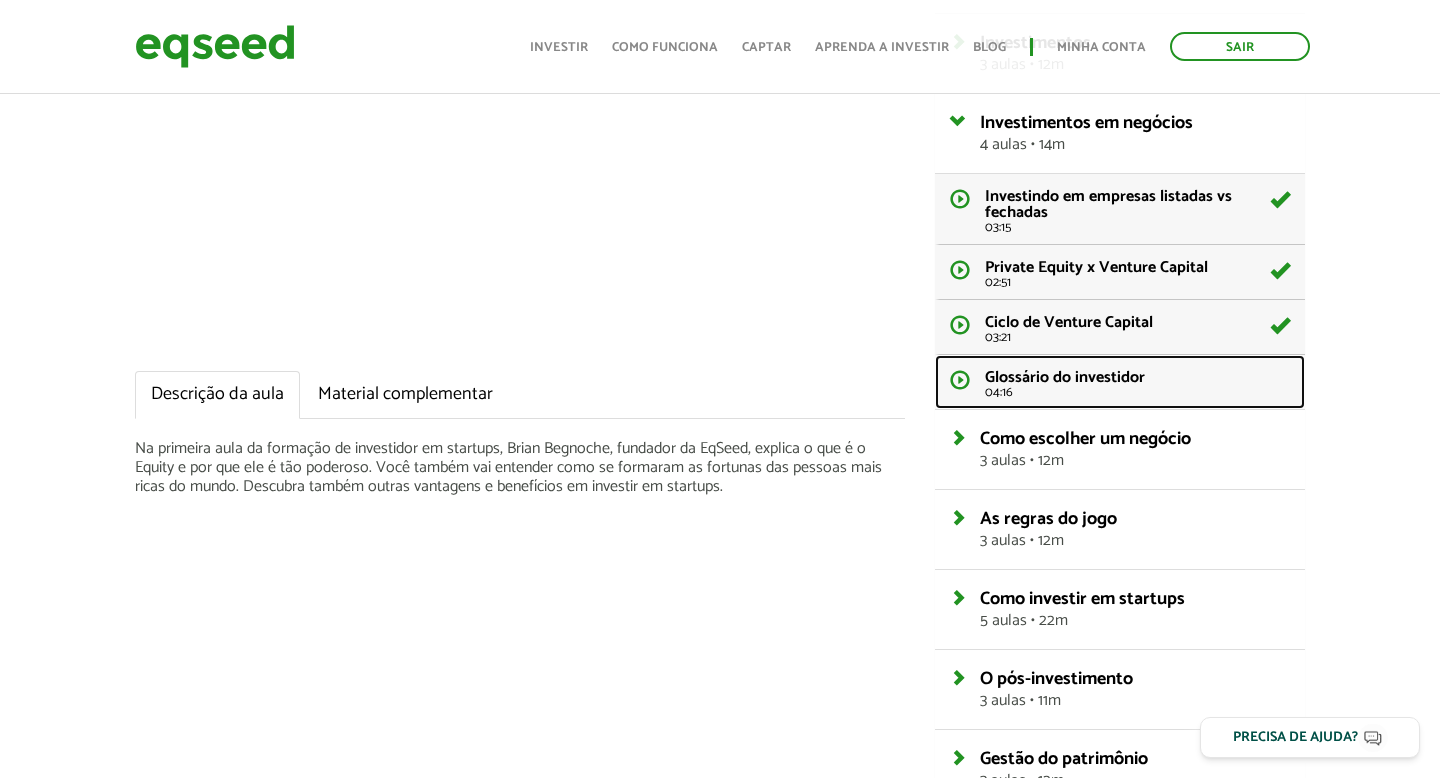 click on "Glossário do investidor" at bounding box center [1065, 377] 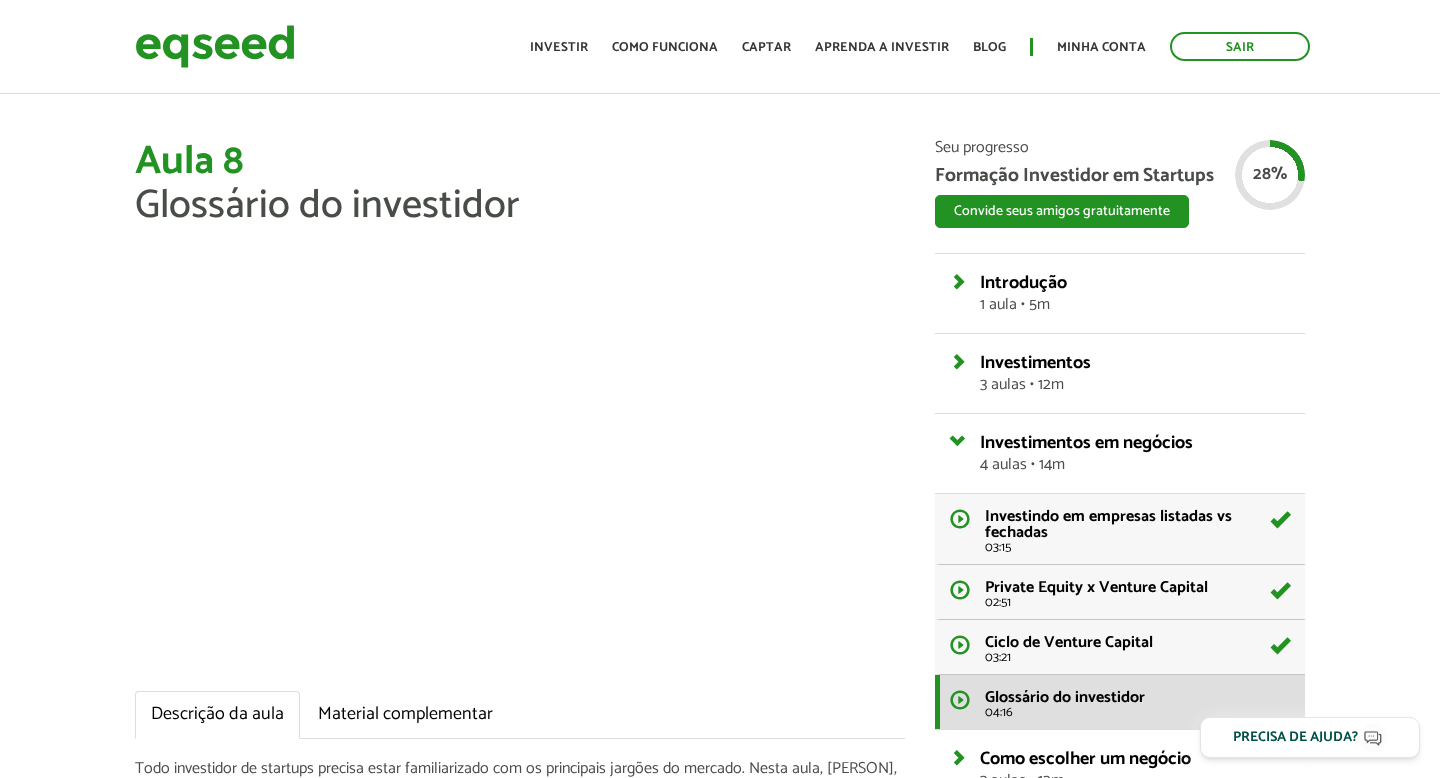 scroll, scrollTop: 0, scrollLeft: 0, axis: both 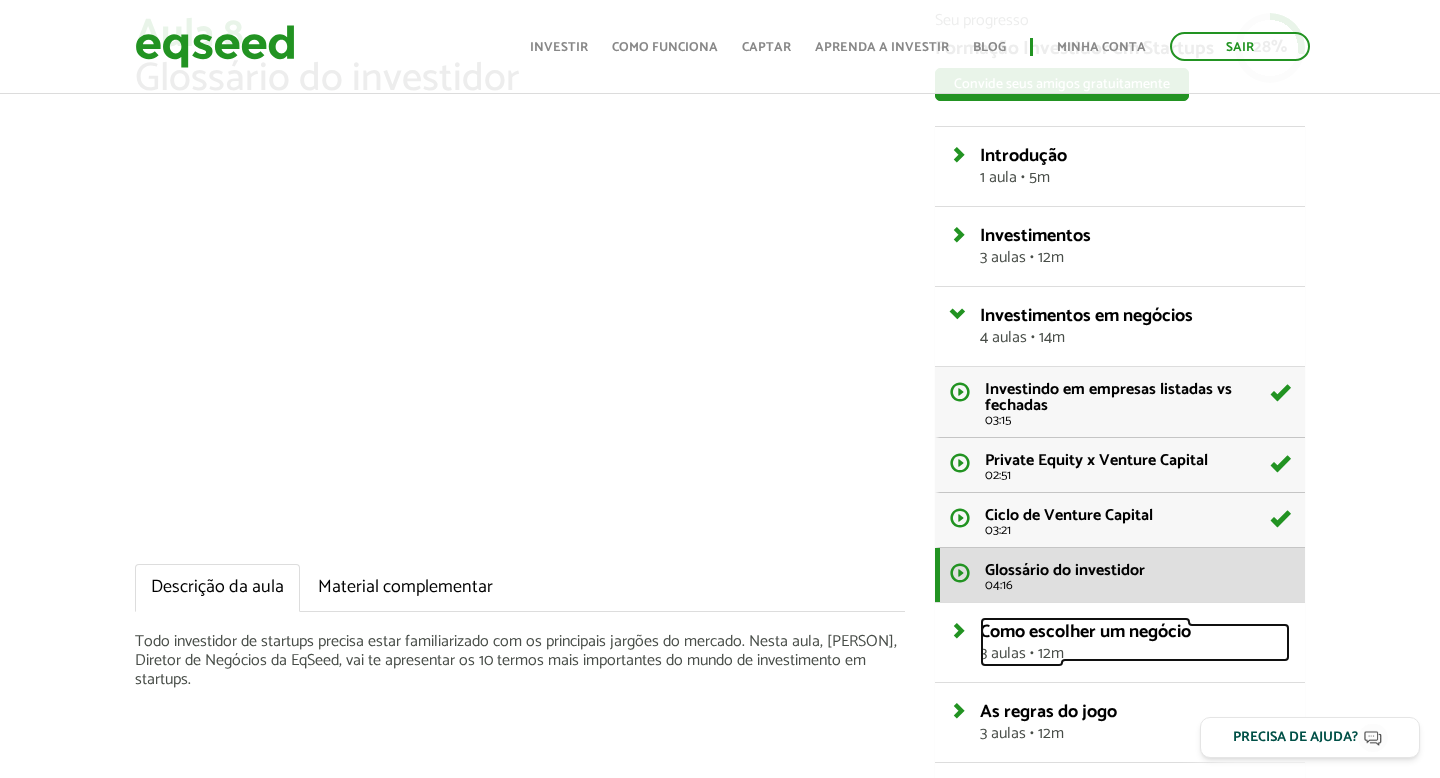 click on "3 aulas • 12m" at bounding box center (1135, 654) 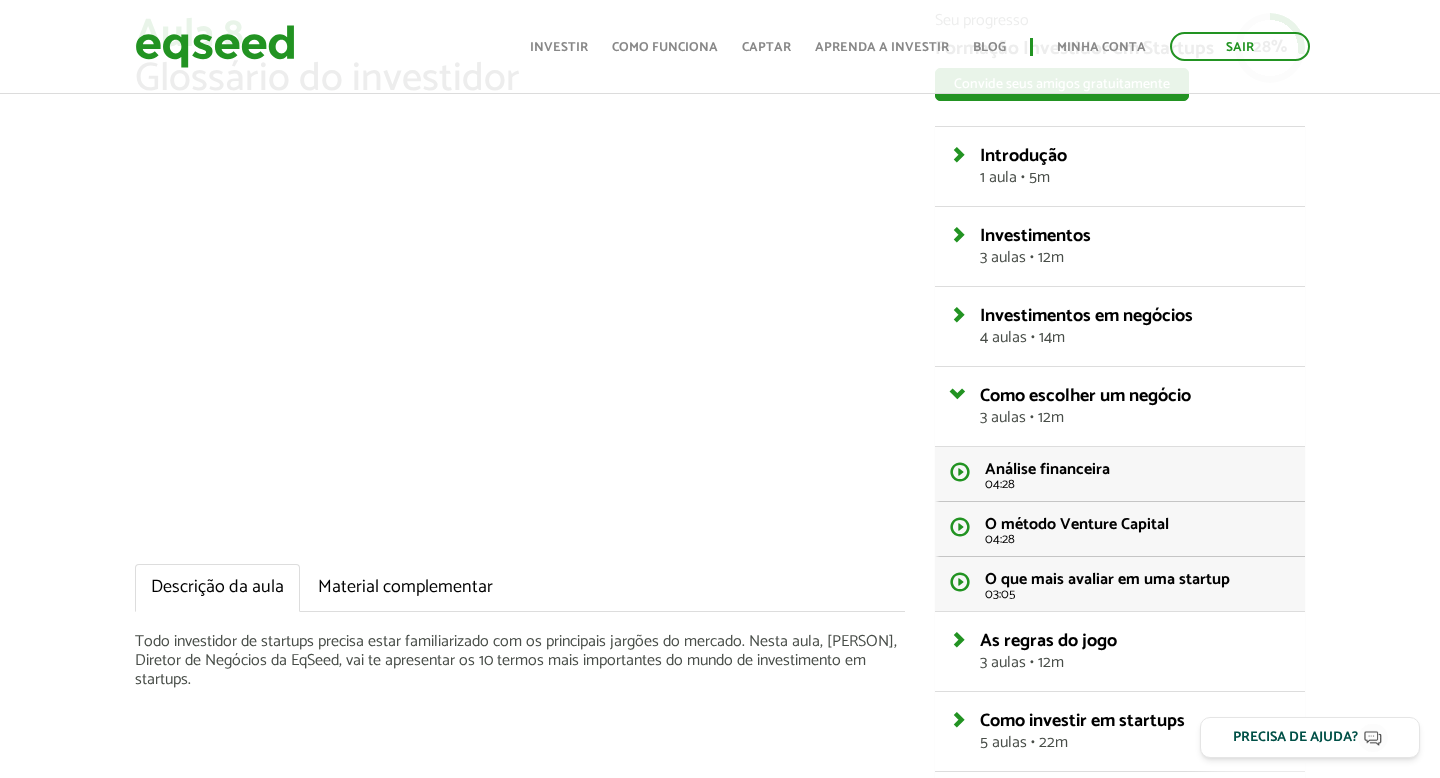 click on "Como escolher um negócio 3 aulas • 12m" at bounding box center (1120, 166) 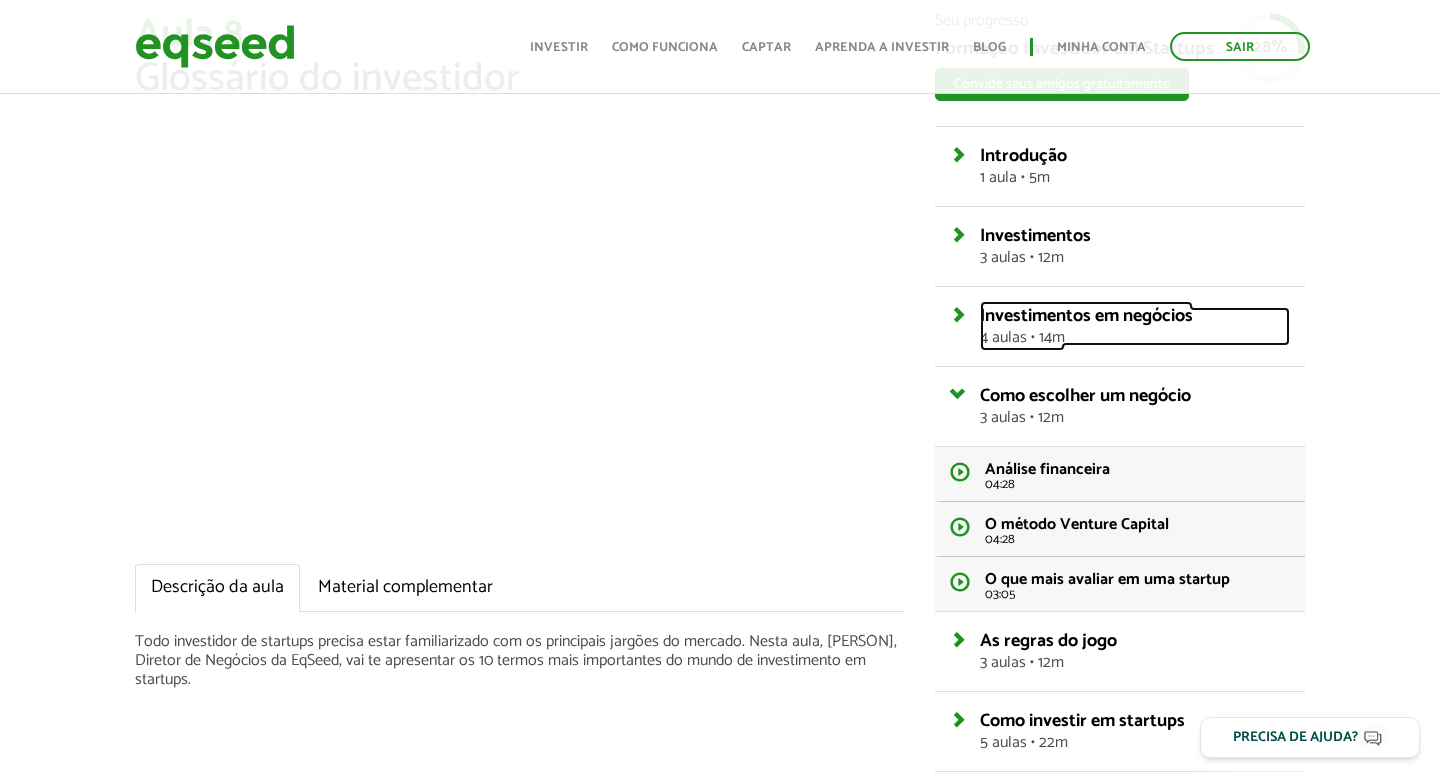 click on "Investimentos em negócios" at bounding box center [1086, 316] 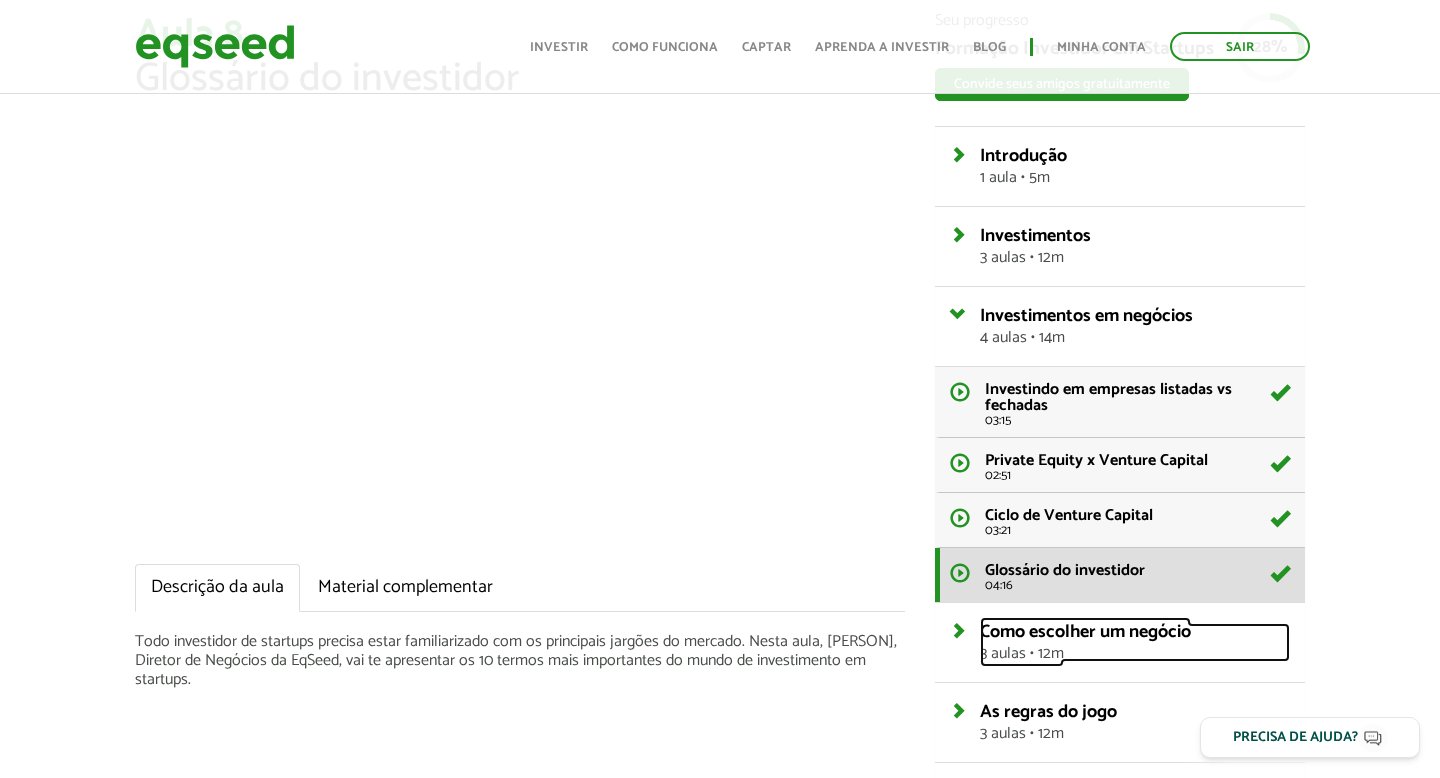 click on "3 aulas • 12m" at bounding box center [1135, 654] 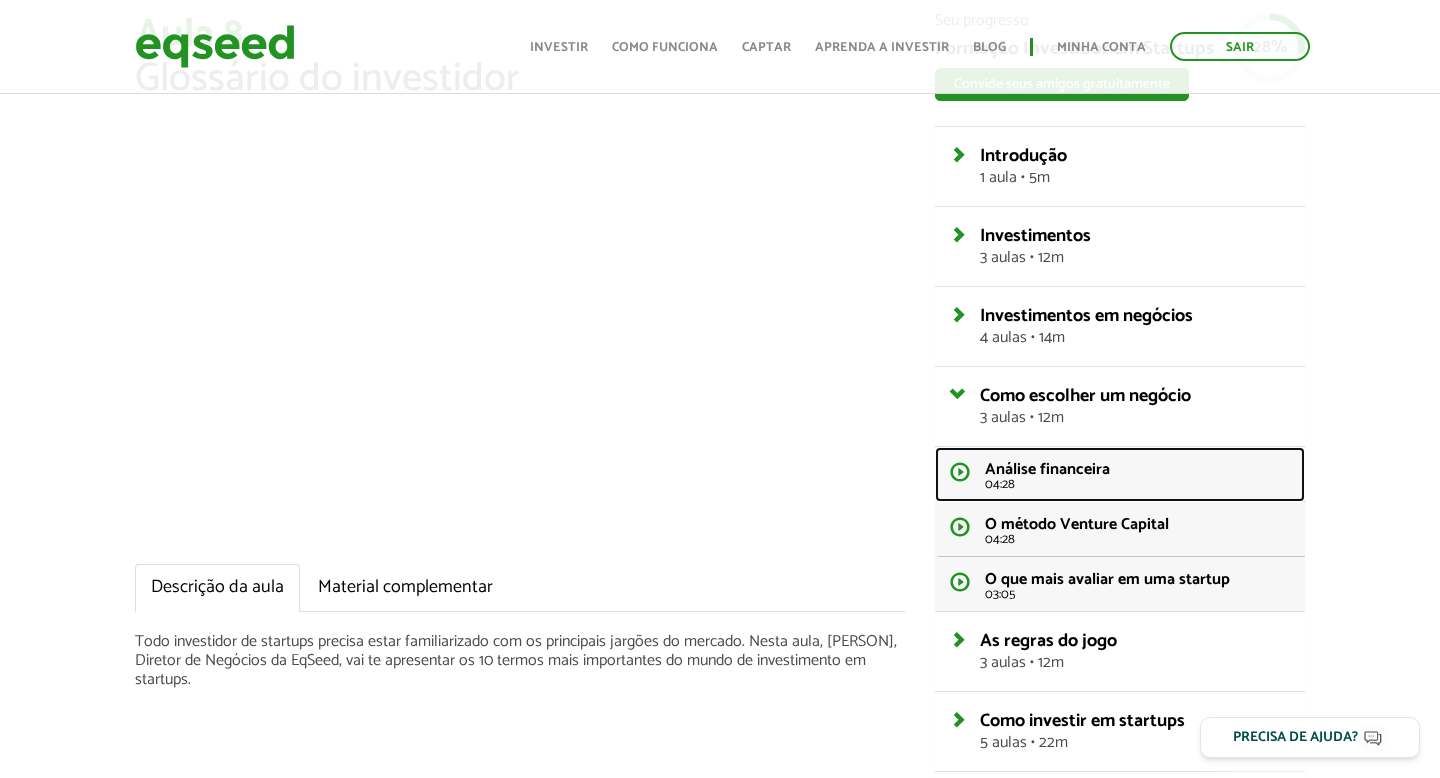 click on "Análise financeira" at bounding box center [1047, 469] 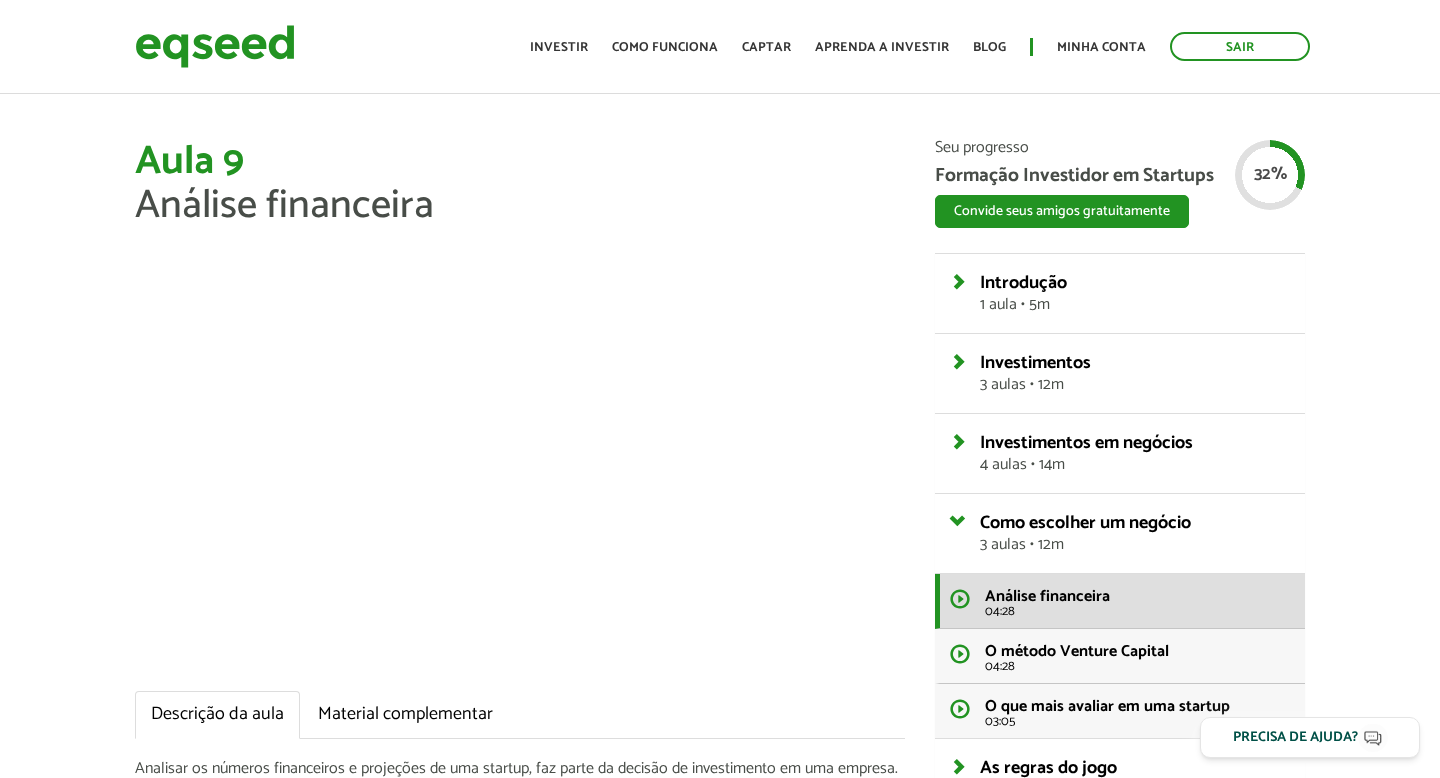 scroll, scrollTop: 0, scrollLeft: 0, axis: both 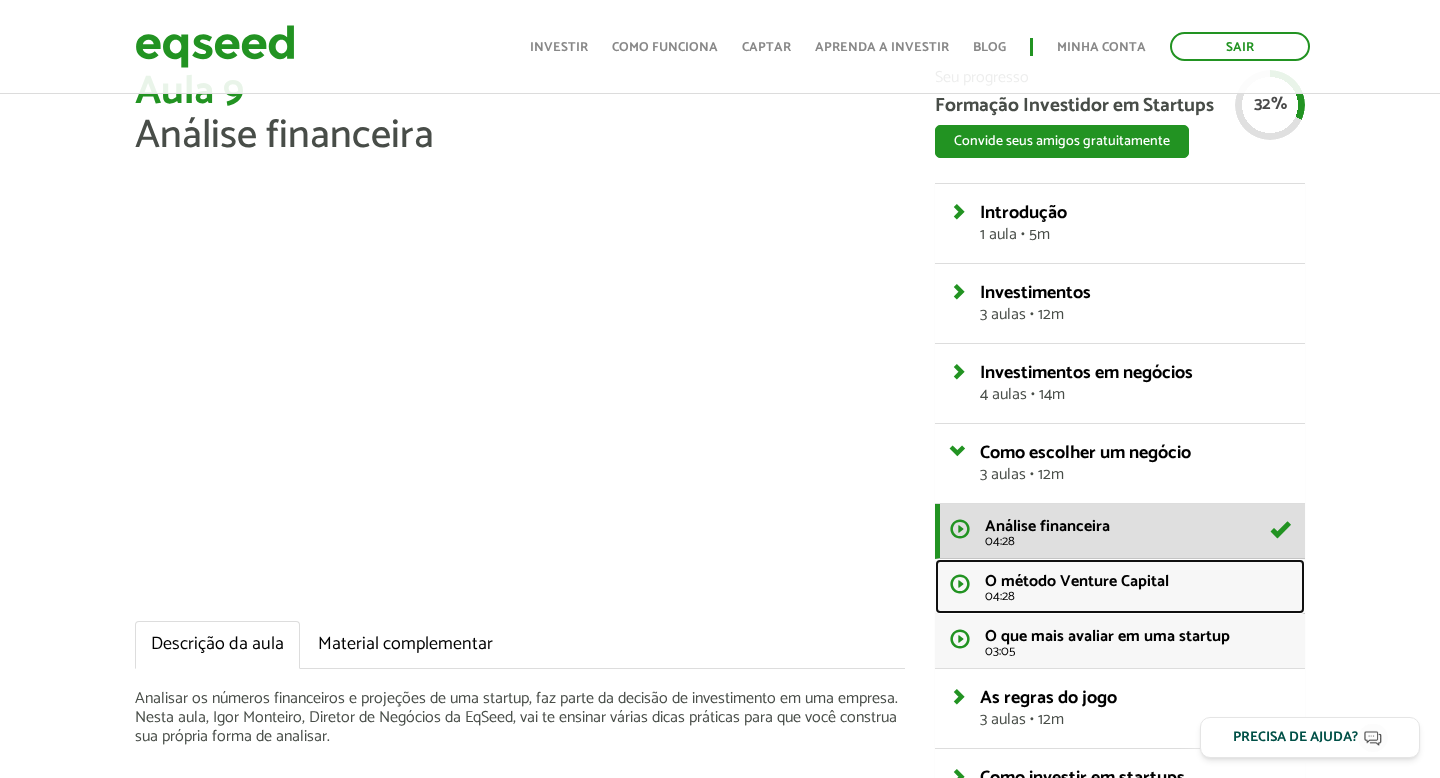 click on "O método Venture Capital" at bounding box center (1077, 581) 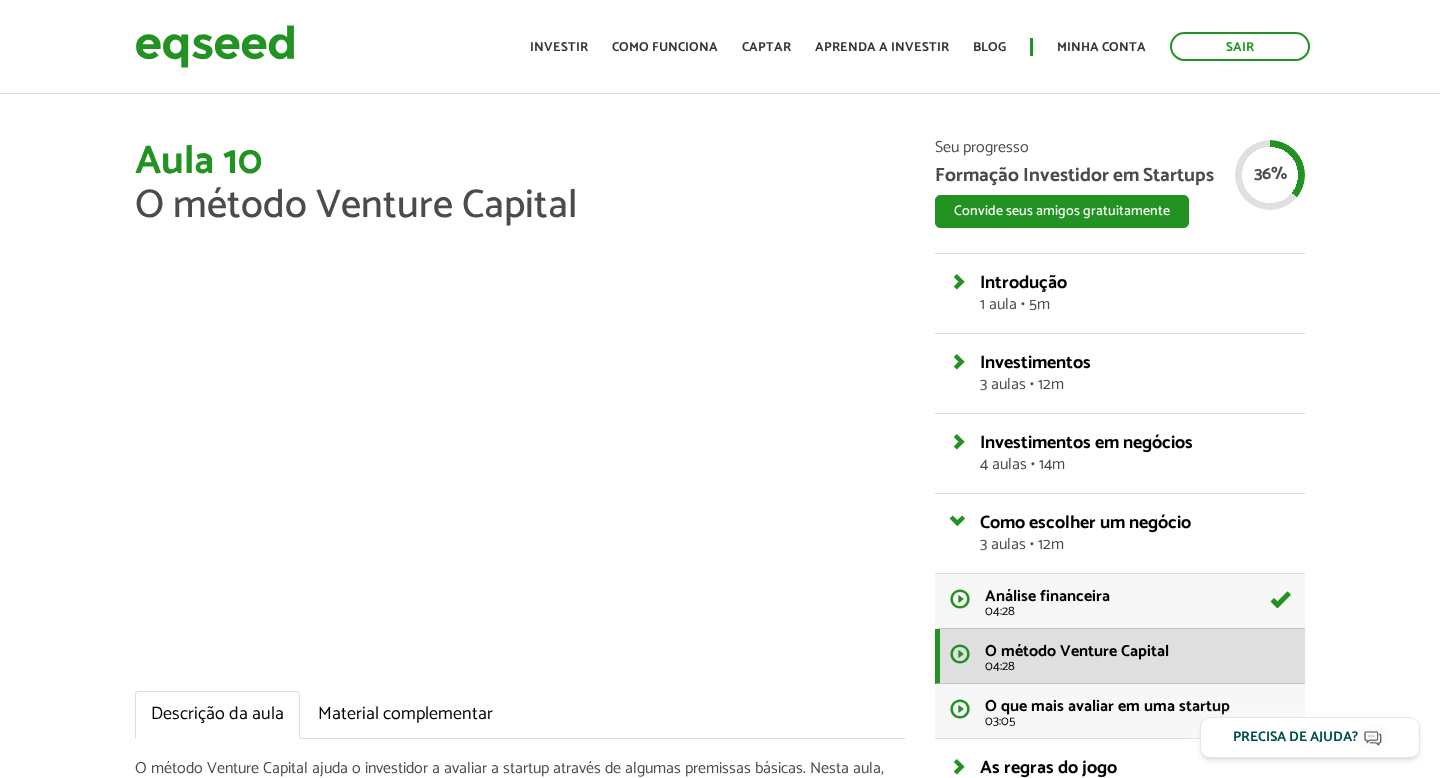 scroll, scrollTop: 0, scrollLeft: 0, axis: both 